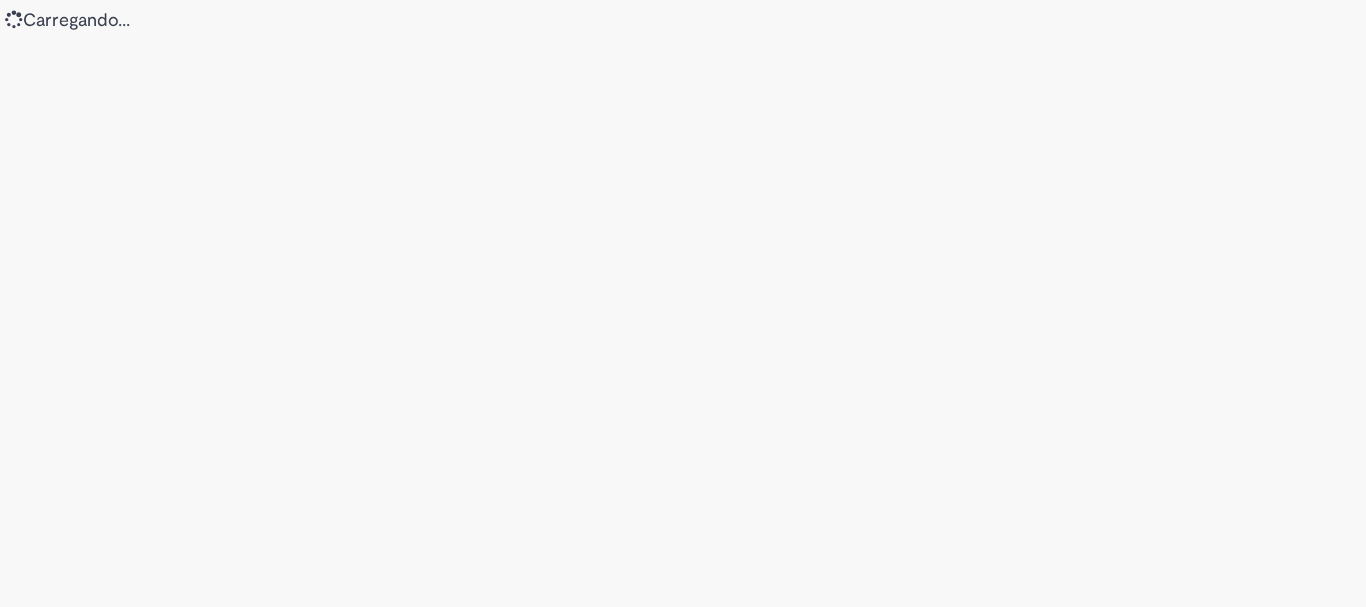 scroll, scrollTop: 0, scrollLeft: 0, axis: both 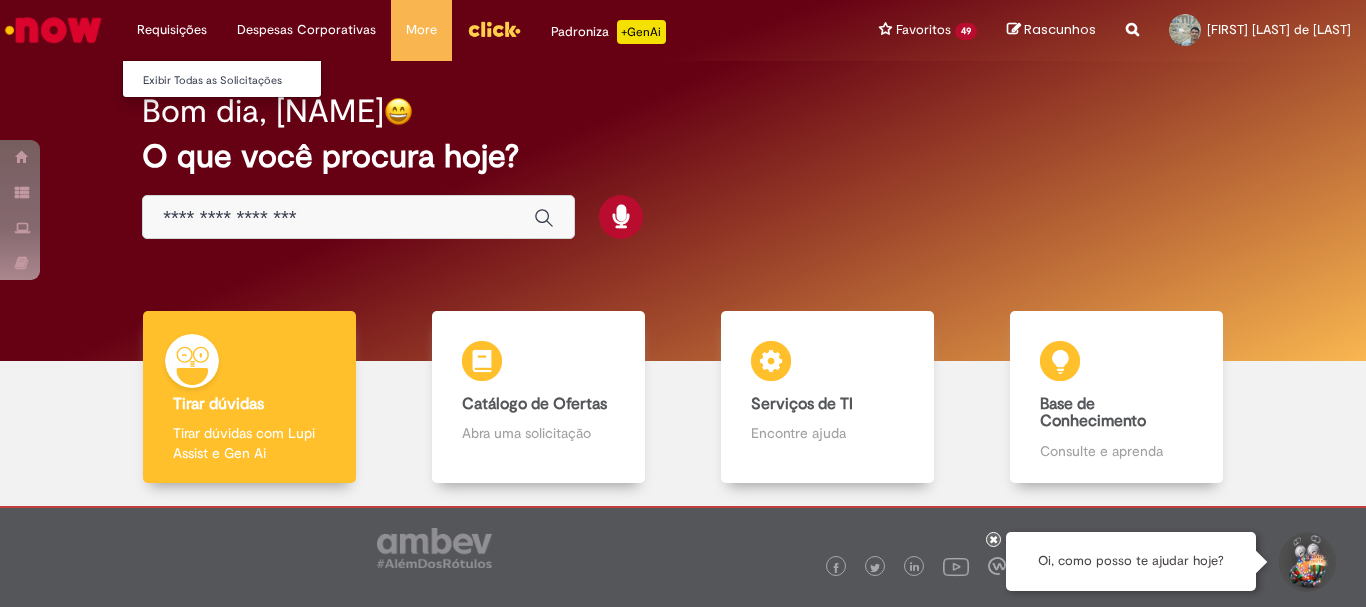 click on "Requisições
Exibir Todas as Solicitações" at bounding box center (172, 30) 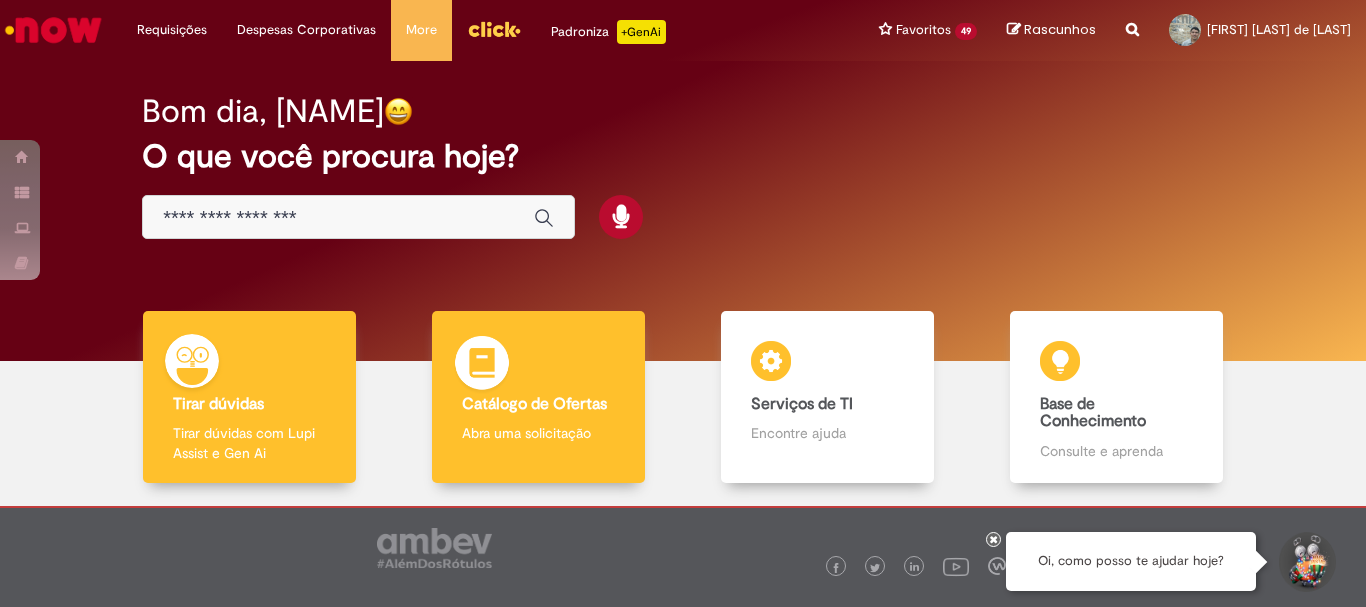 click on "Catálogo de Ofertas
Catálogo de Ofertas
Abra uma solicitação" at bounding box center [538, 397] 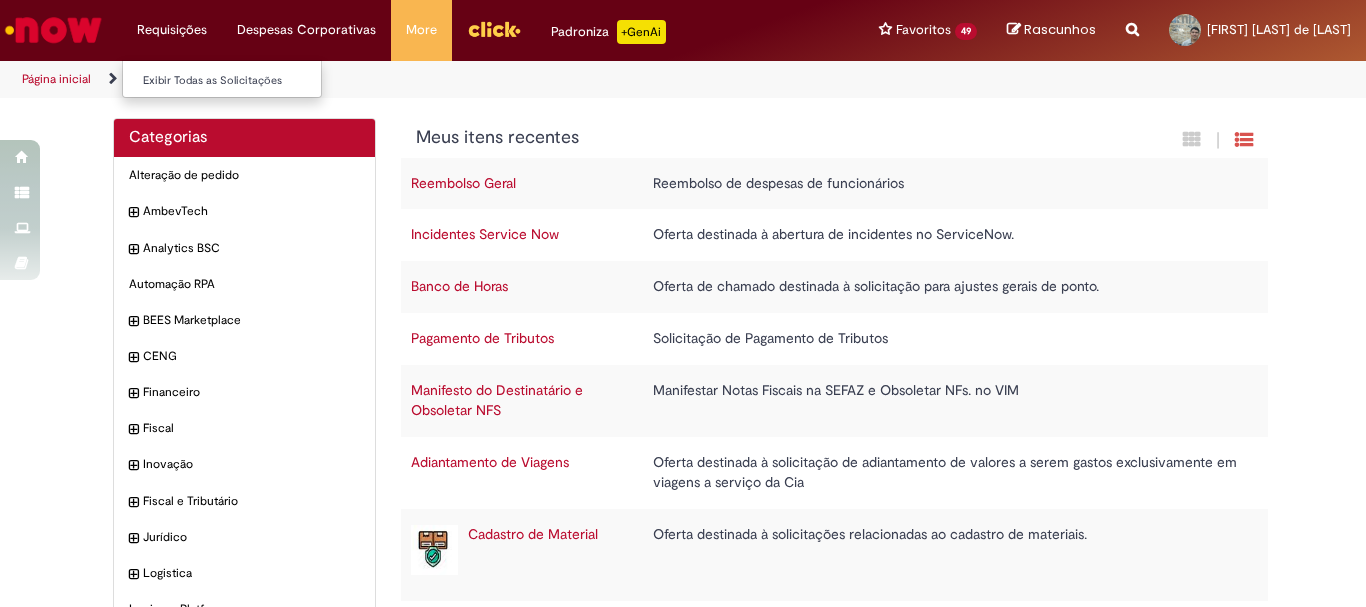 click on "Requisições
Exibir Todas as Solicitações" at bounding box center [172, 30] 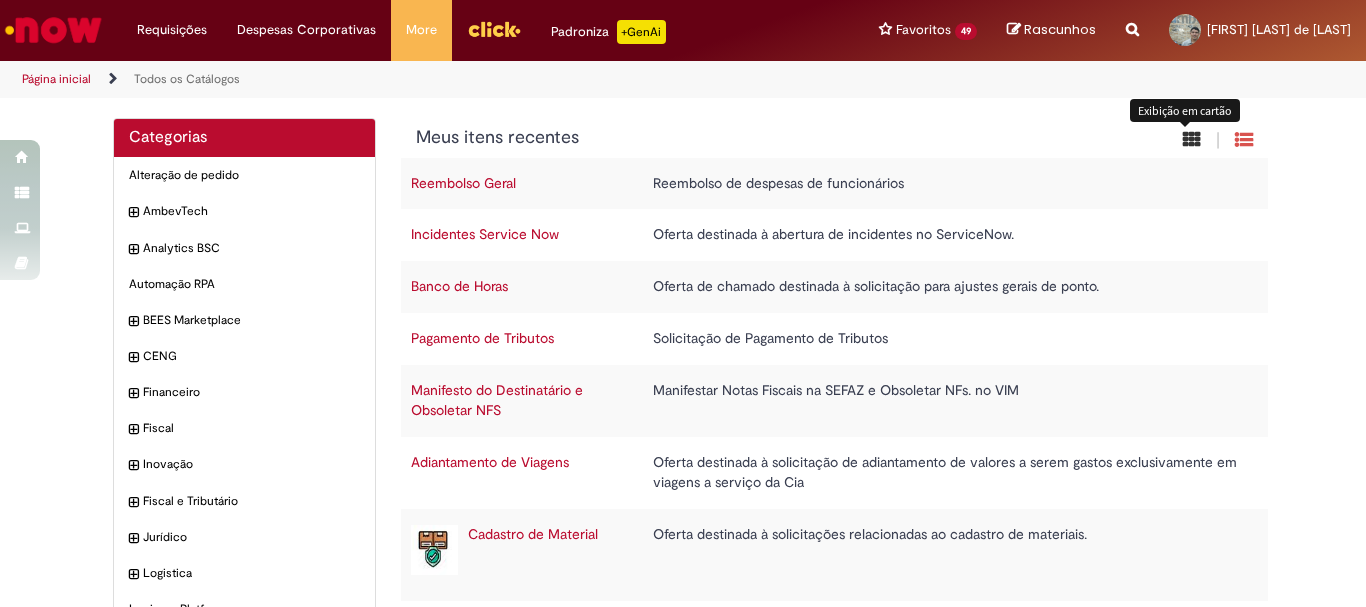 click at bounding box center (1192, 139) 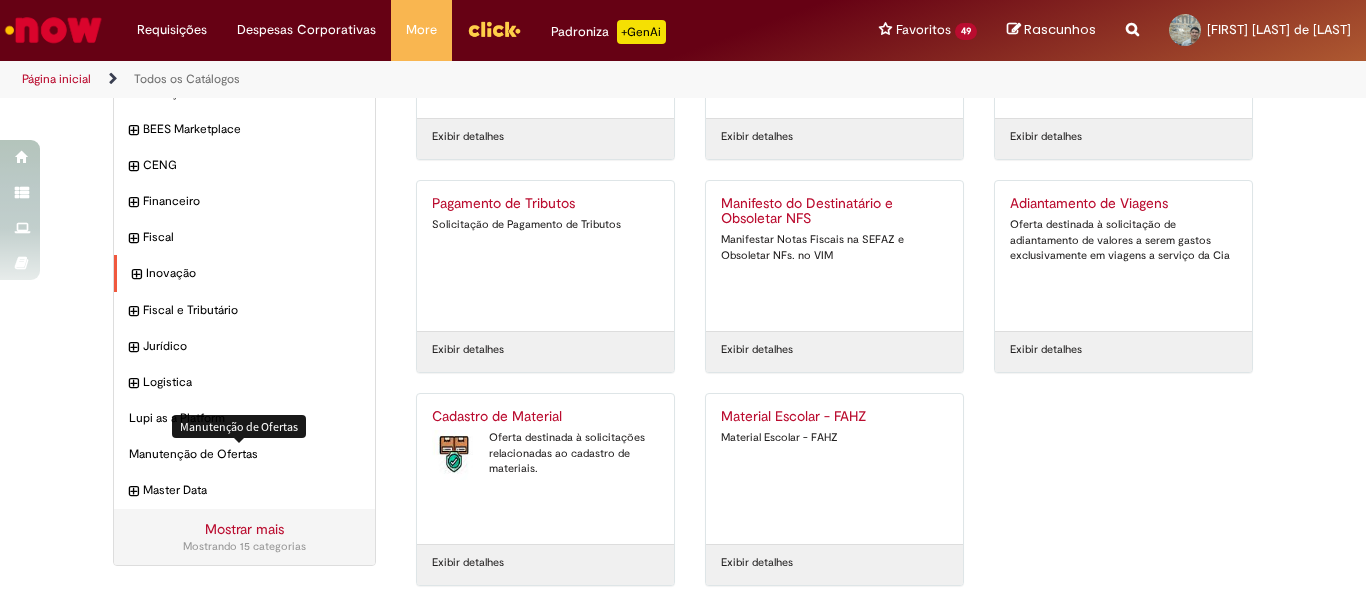 scroll, scrollTop: 0, scrollLeft: 0, axis: both 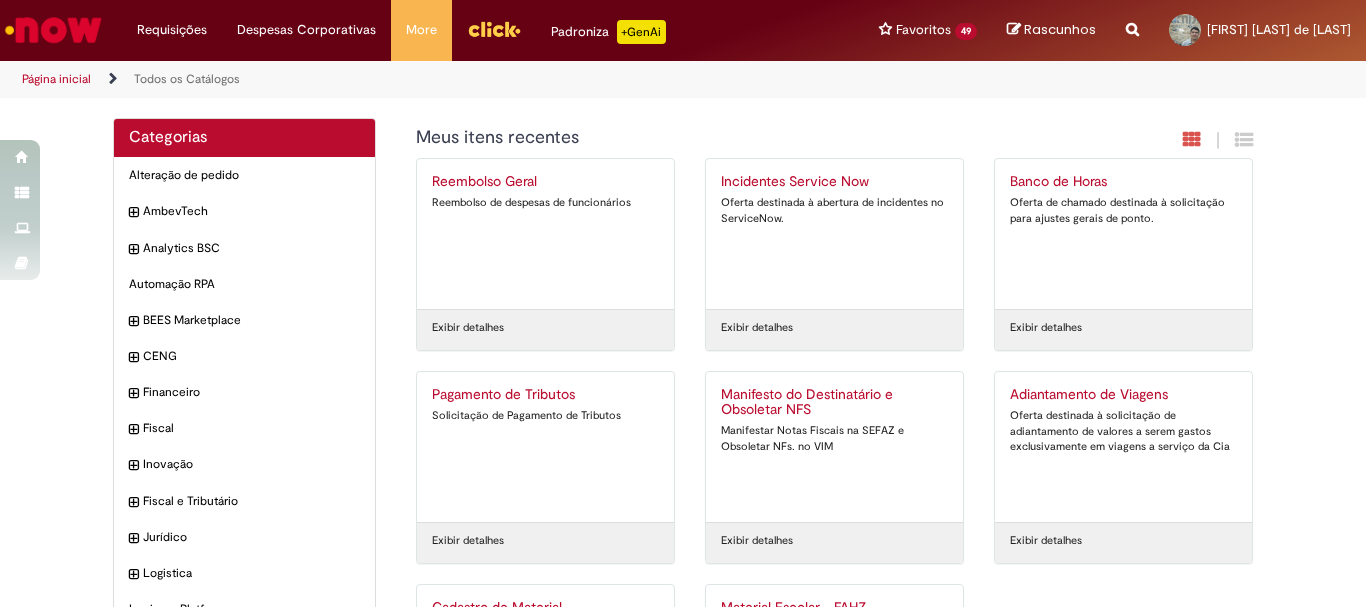 click at bounding box center [494, 29] 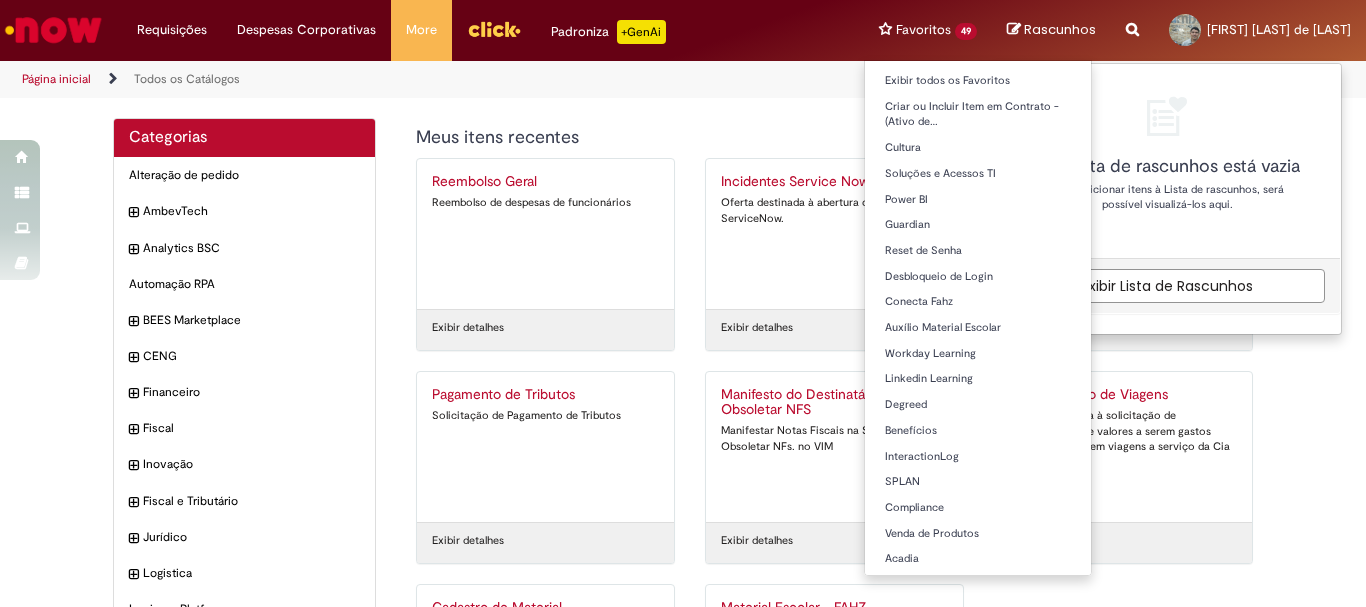 click on "Favoritos   49
Exibir todos os Favoritos
Criar ou  Incluir Item em Contrato - (Ativo de…
Cultura
Soluções e Acessos TI
Power BI
Guardian
Reset de Senha
Desbloqueio de Login
Conecta Fahz
Auxílio Material Escolar
Workday Learning
Linkedin Learning
Degreed
Benefícios
InteractionLog
SPLAN
Compliance
Venda de Produtos
Acadia
Safety Web
InteractionLog
Seg Ambev
SE Suite
SisPEF
Credit 360
Supply Portal
Pulses
Camisa 10
Admin GG
Freightech
Validação de Linhas Tracking
Cível/ Trabalhista" at bounding box center (928, 30) 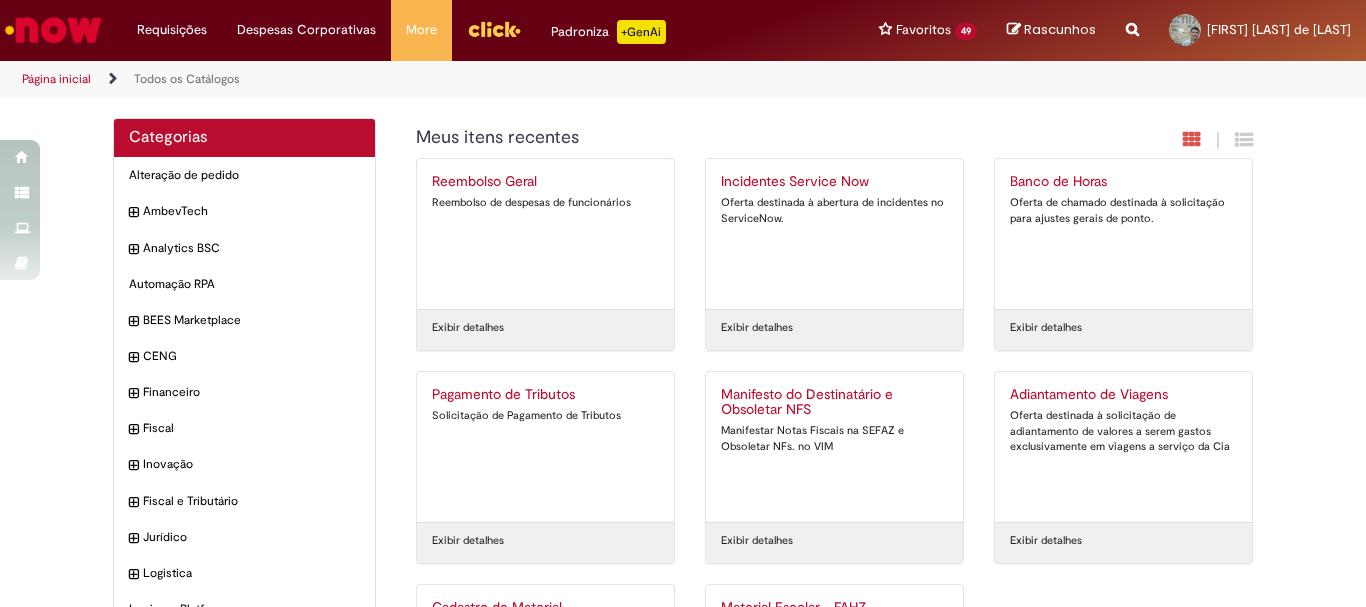click on "Página inicial" at bounding box center [56, 79] 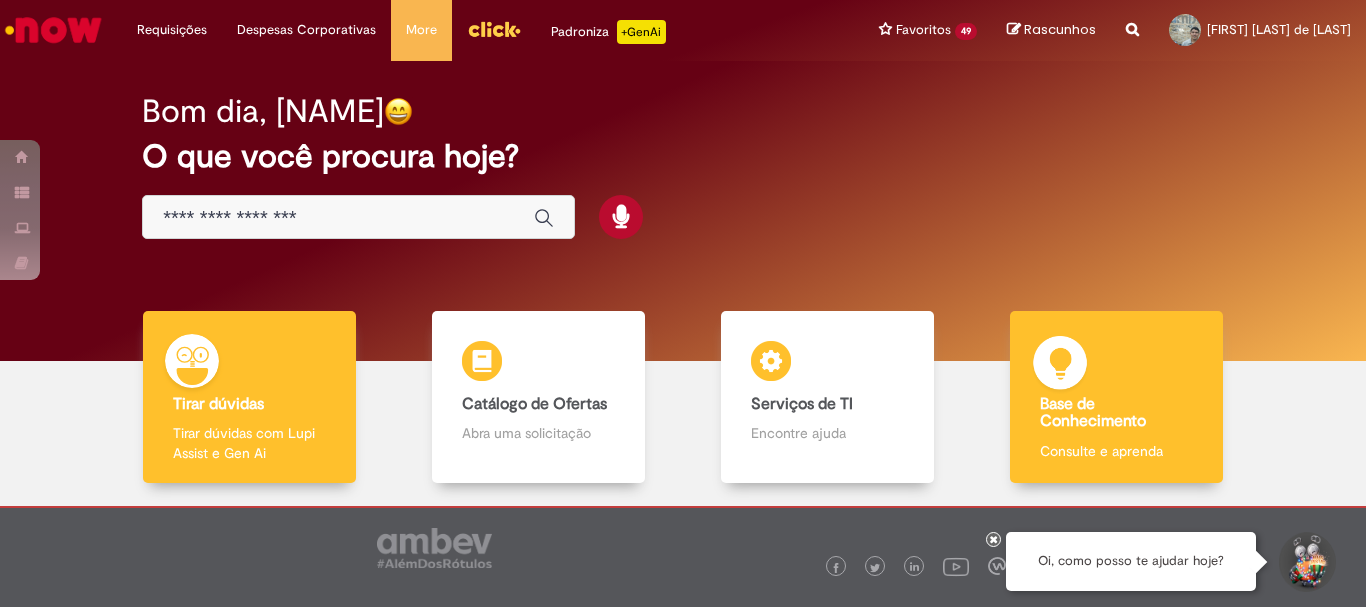 click on "Base de Conhecimento" at bounding box center [1093, 413] 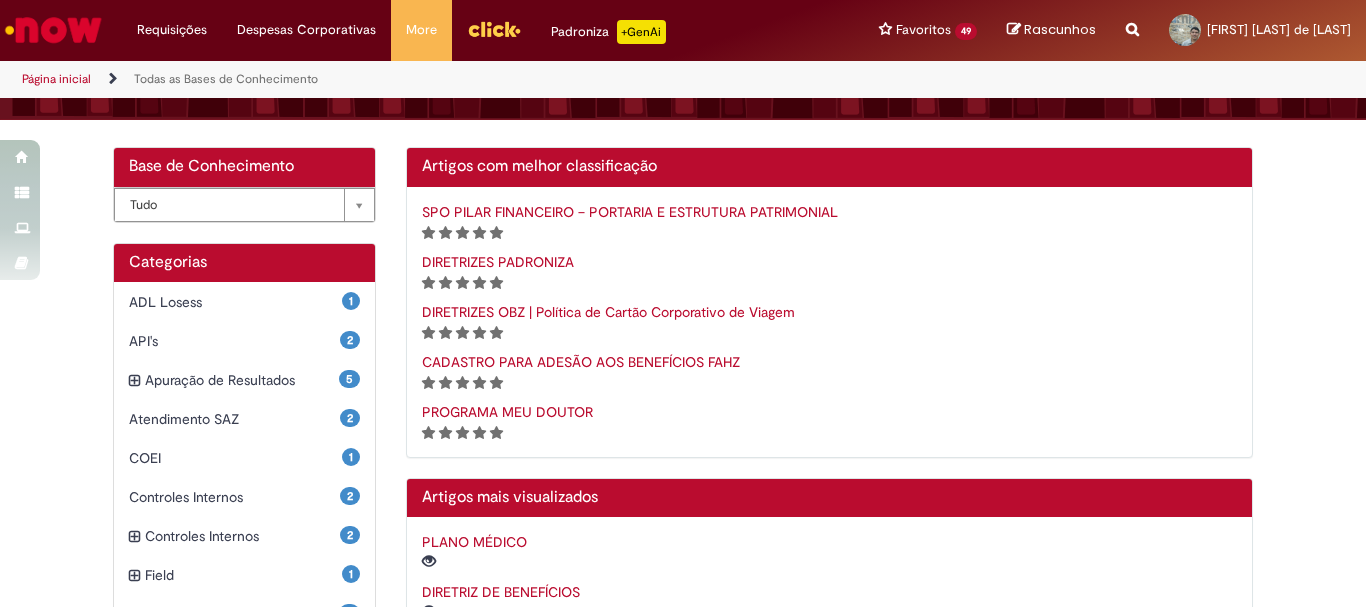 scroll, scrollTop: 200, scrollLeft: 0, axis: vertical 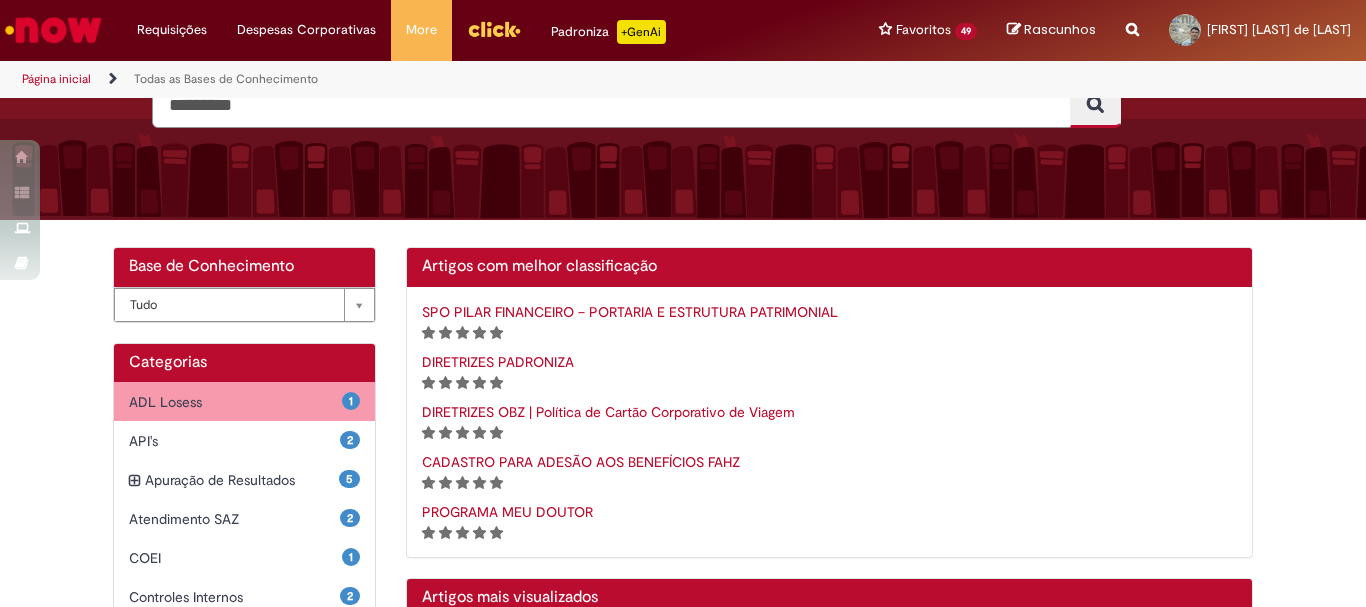 click on "ADL Losess
Itens" at bounding box center [235, 402] 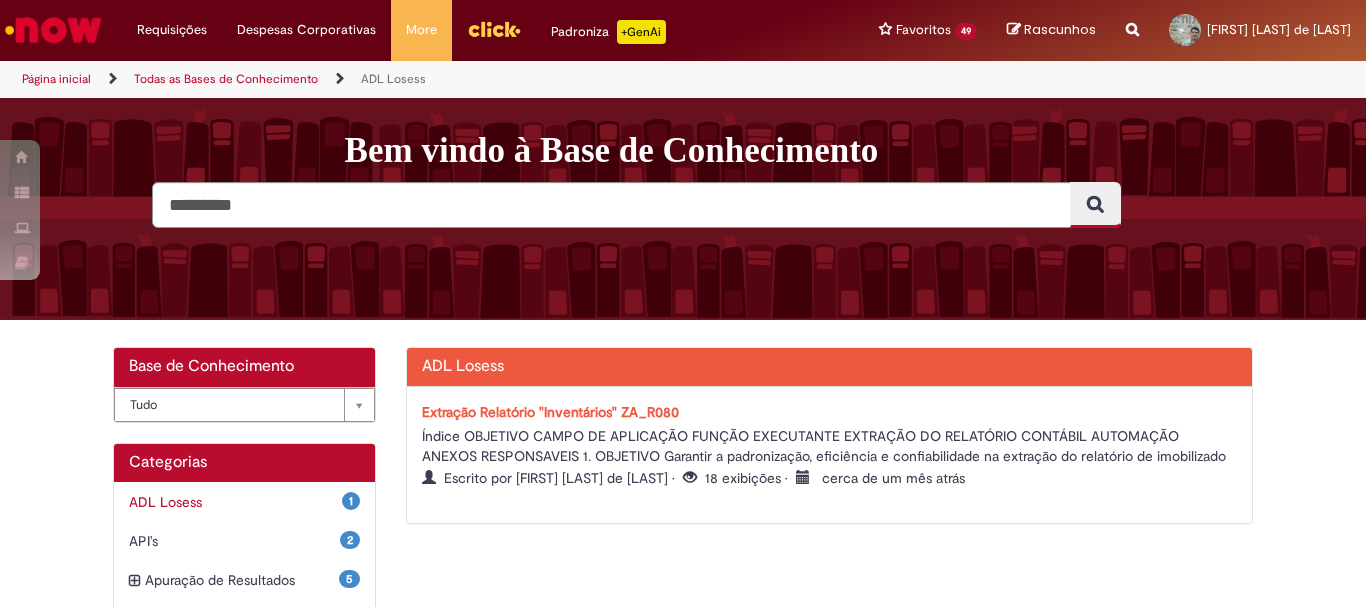 scroll, scrollTop: 200, scrollLeft: 0, axis: vertical 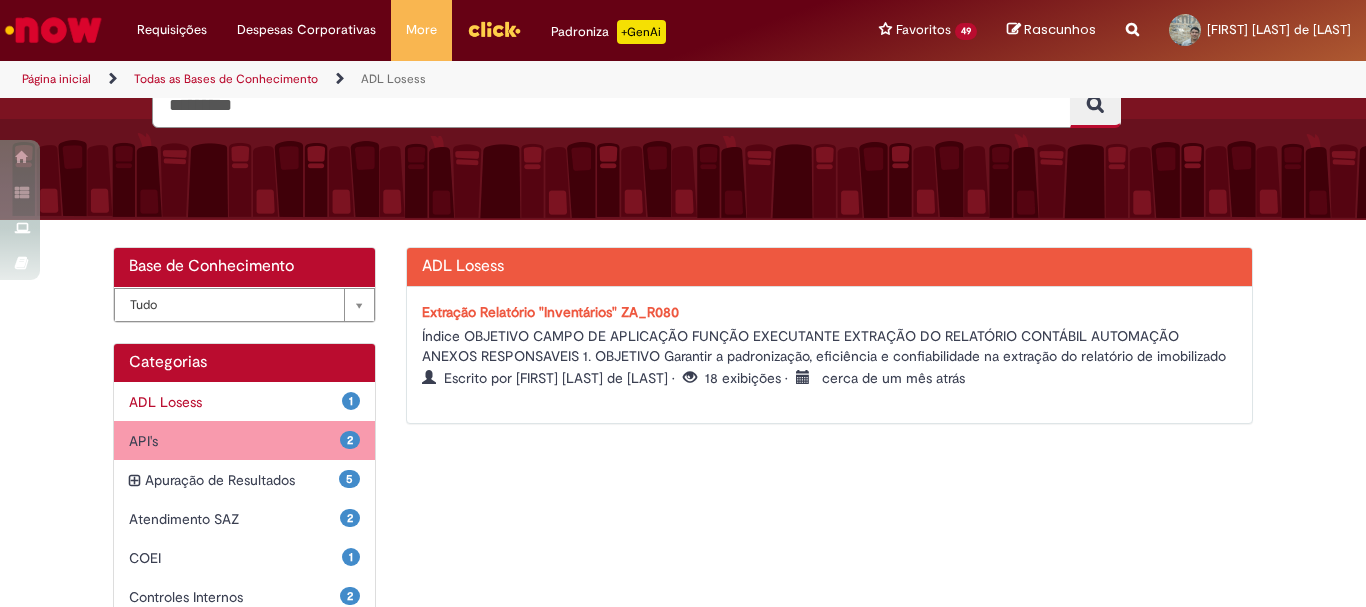 click on "API's
Itens" at bounding box center [234, 441] 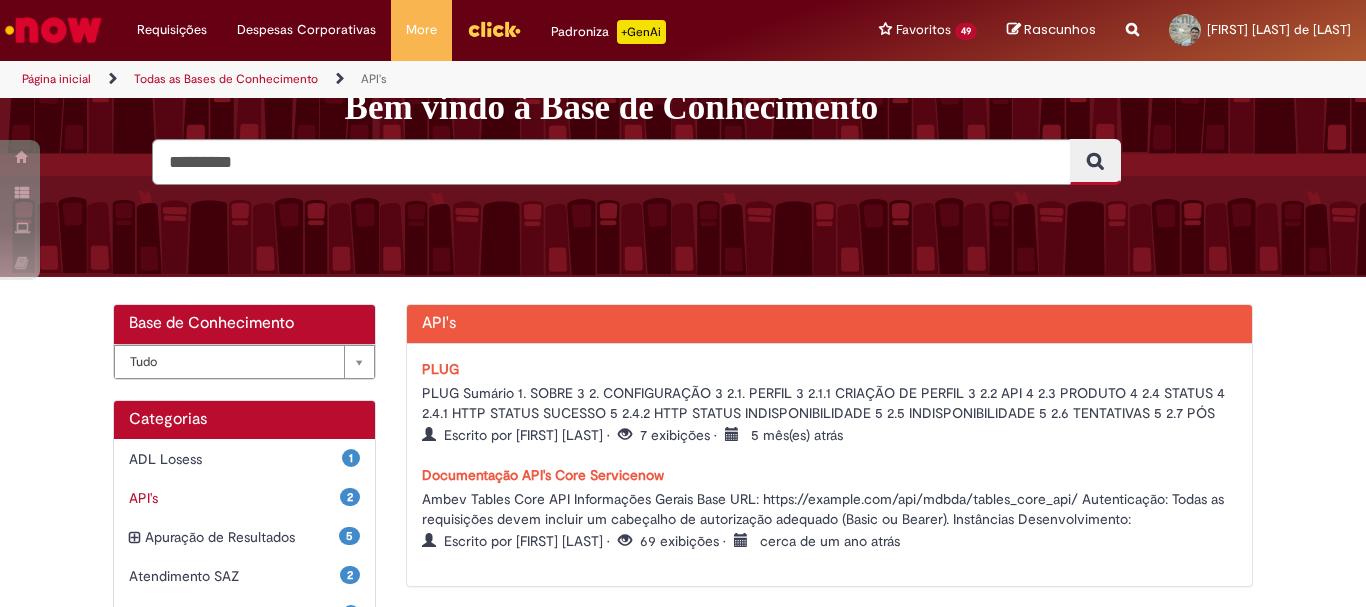 scroll, scrollTop: 0, scrollLeft: 0, axis: both 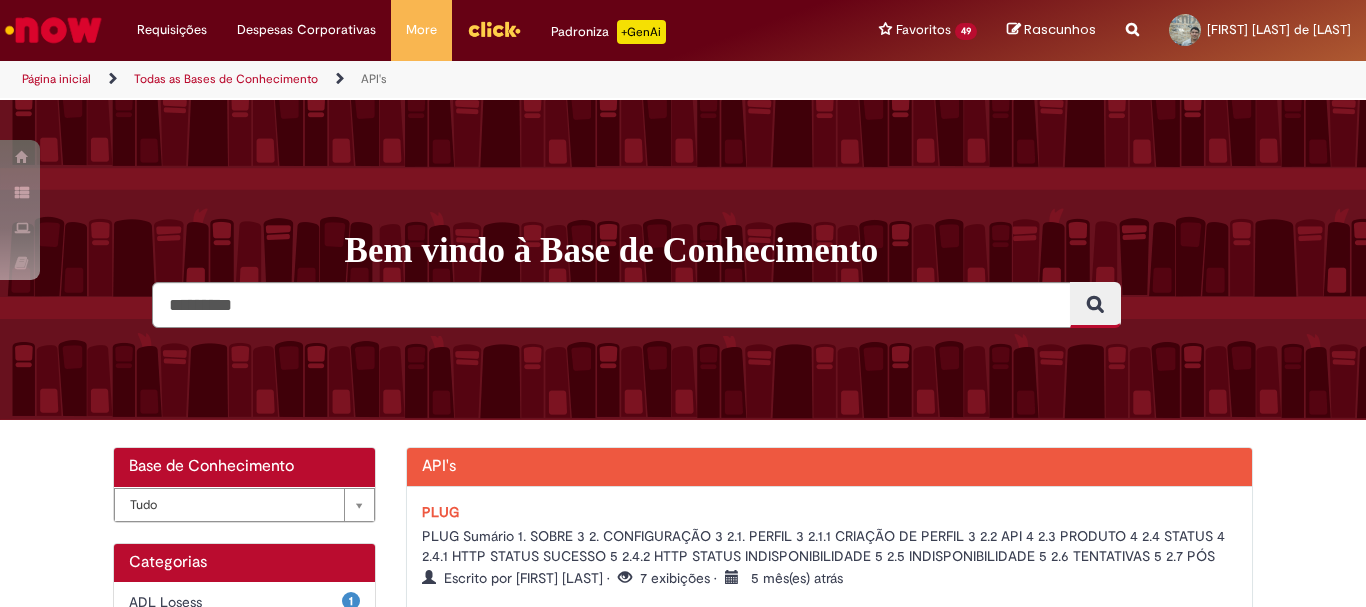 click at bounding box center (494, 29) 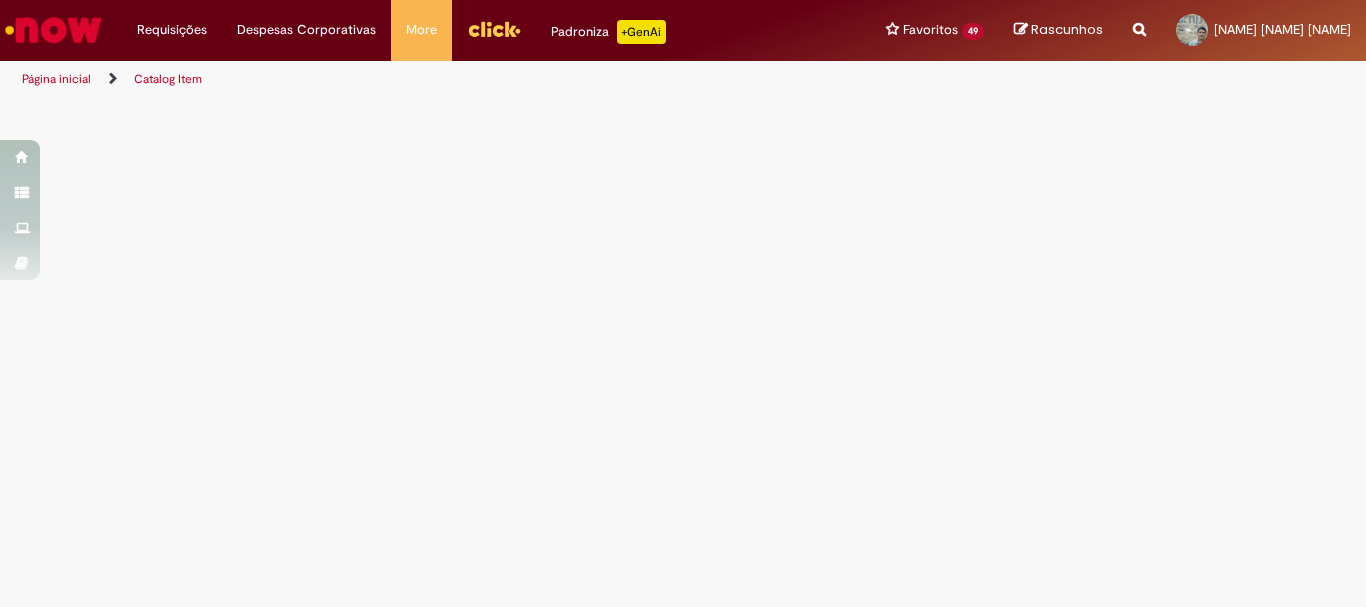scroll, scrollTop: 0, scrollLeft: 0, axis: both 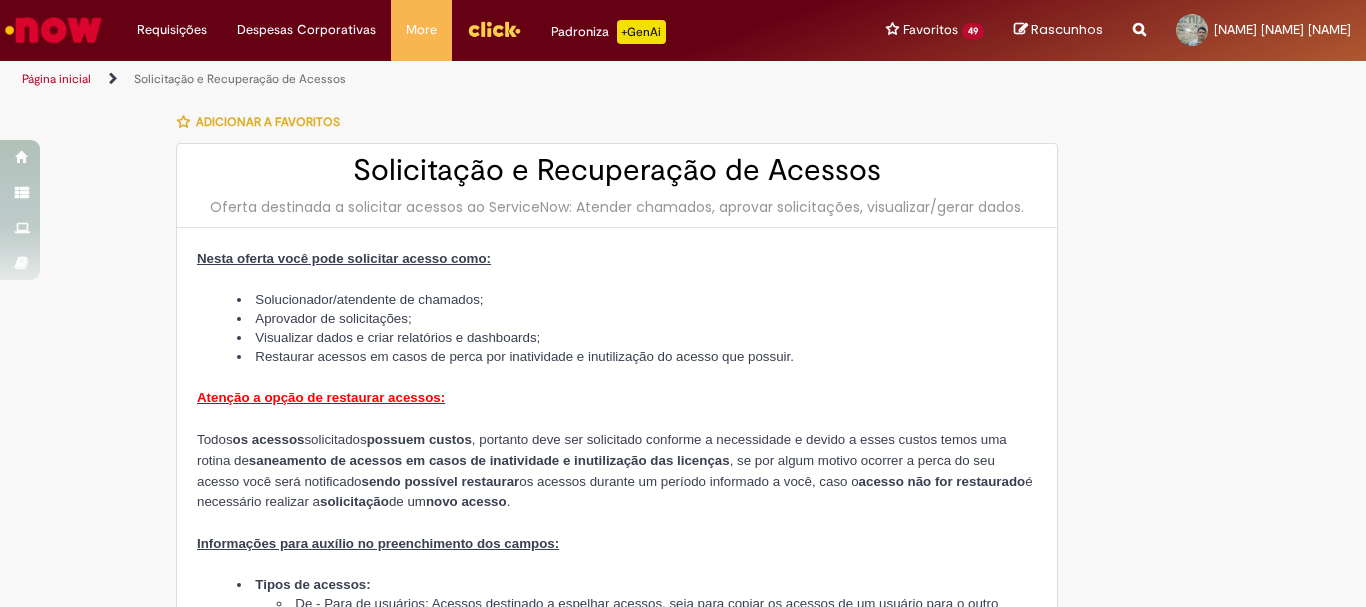 type on "********" 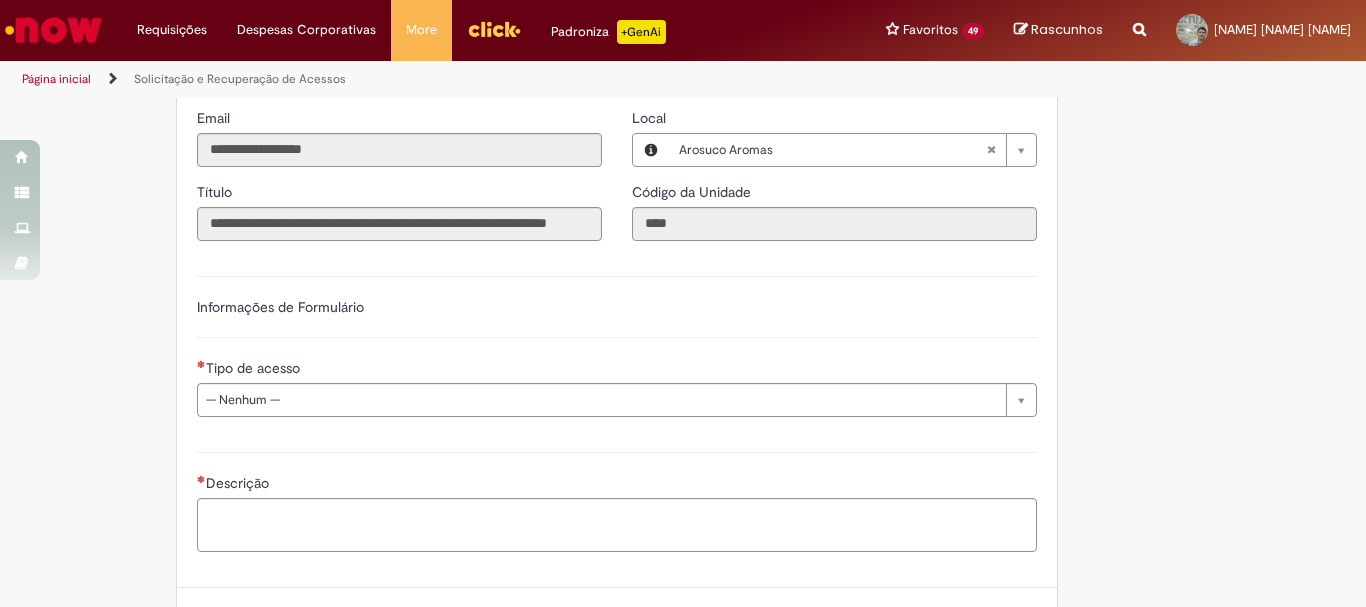 scroll, scrollTop: 1200, scrollLeft: 0, axis: vertical 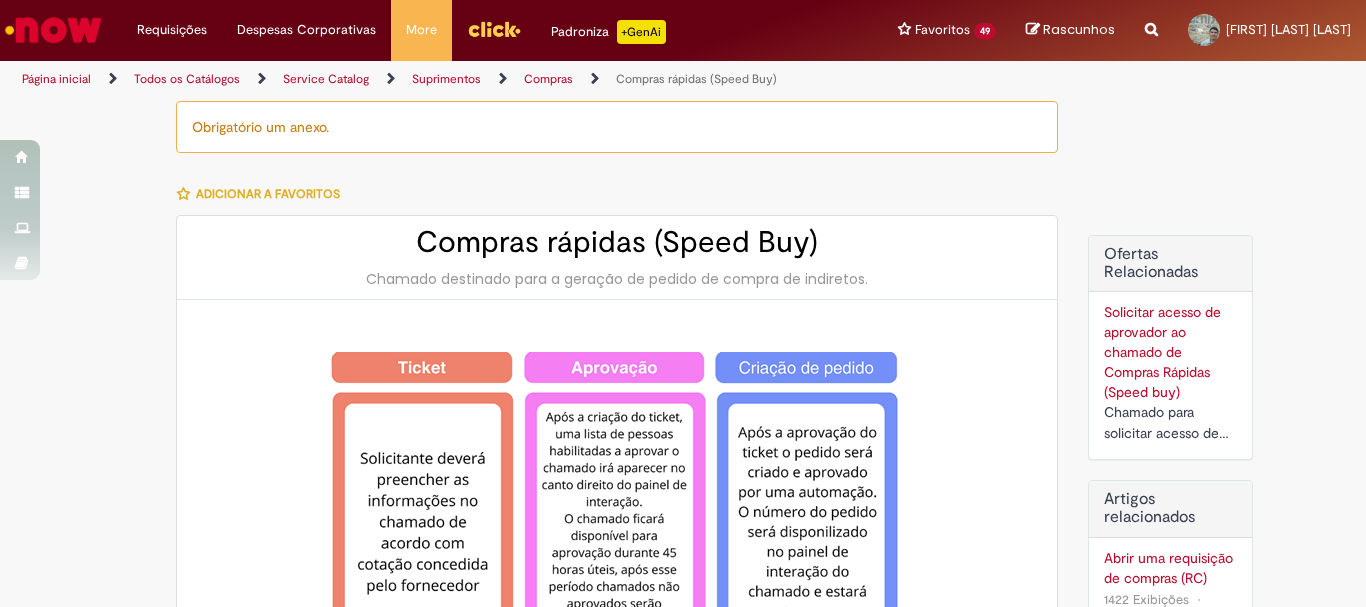 type on "********" 